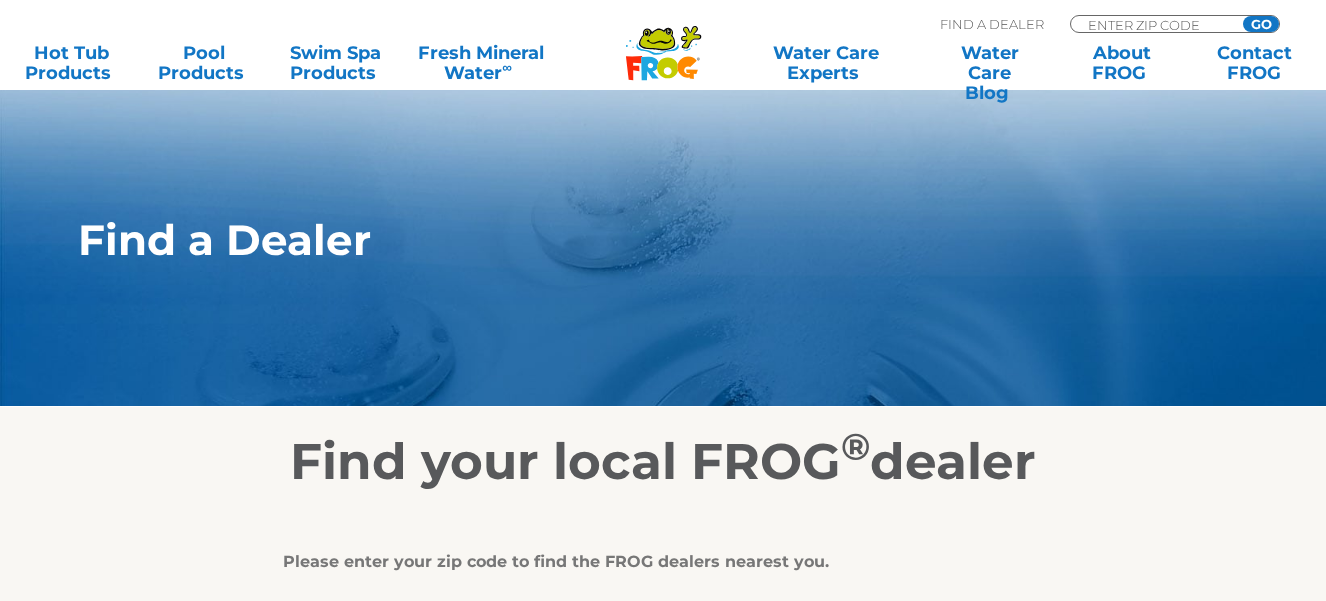 scroll, scrollTop: 430, scrollLeft: 0, axis: vertical 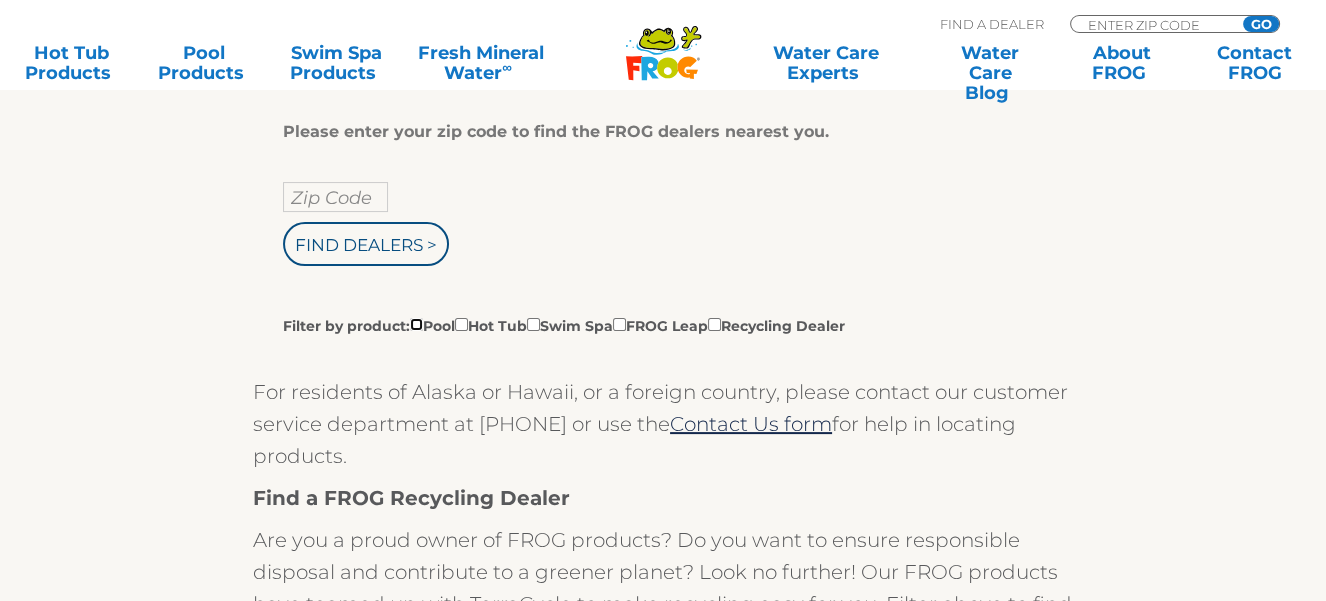 click on "Filter by product:
Pool
Hot Tub
Swim Spa
FROG Leap
Recycling Dealer" at bounding box center [416, 324] 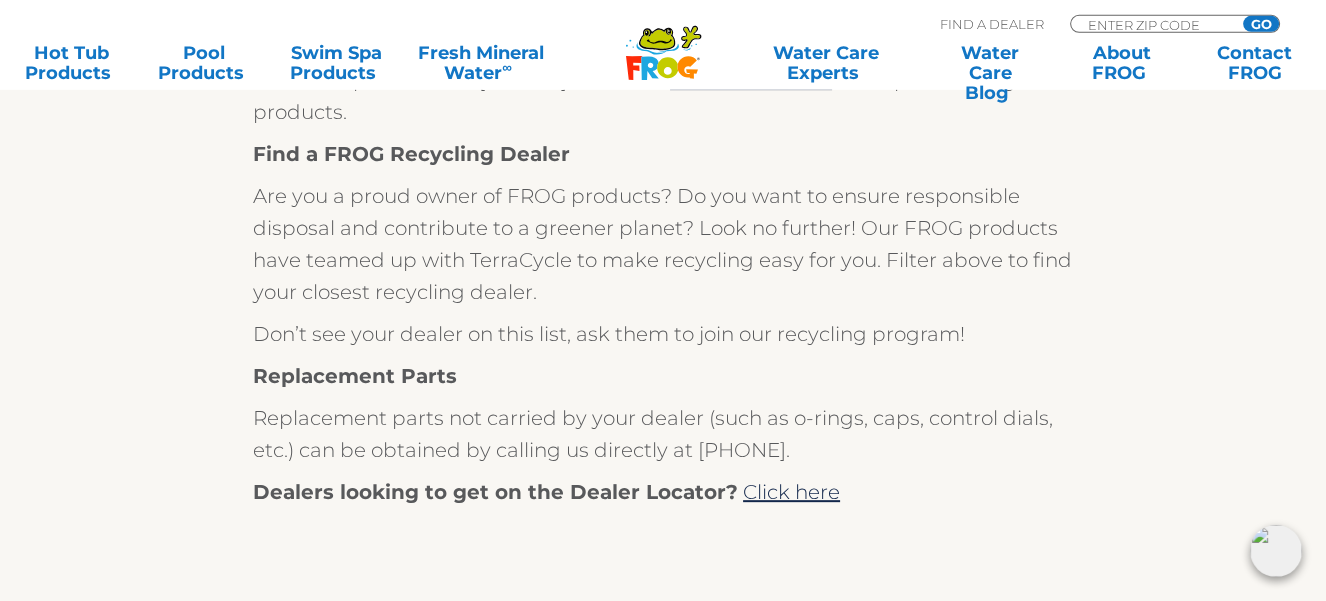 scroll, scrollTop: 752, scrollLeft: 0, axis: vertical 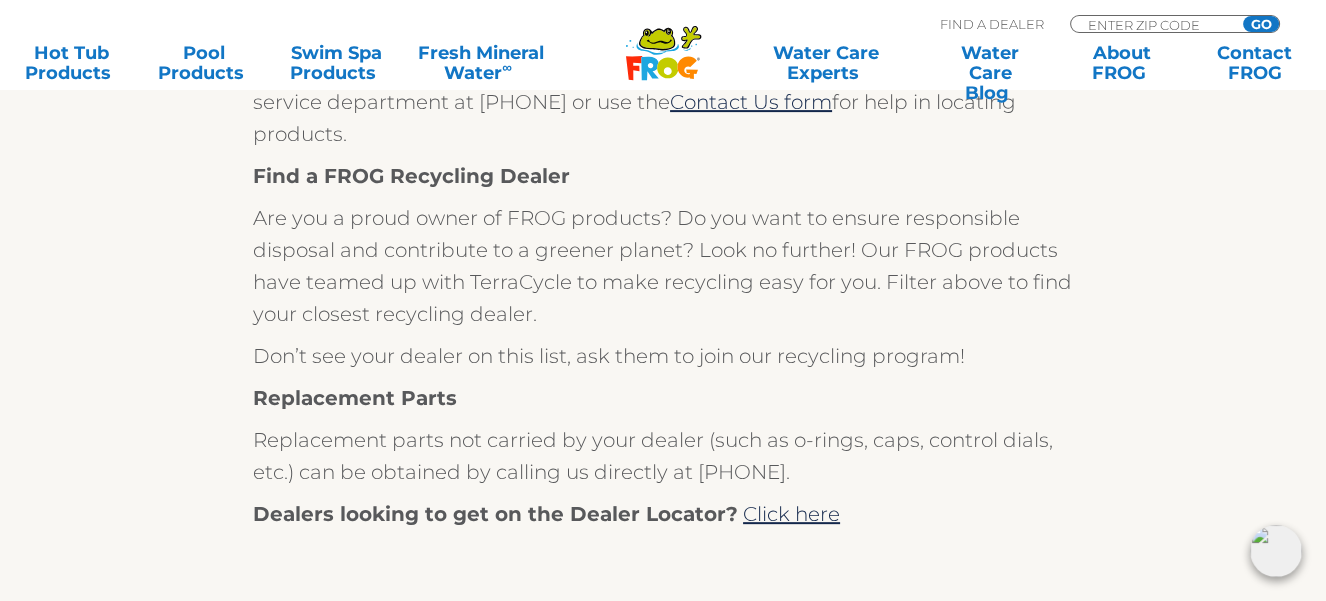 click on "Find a FROG Recycling Dealer" at bounding box center [663, 176] 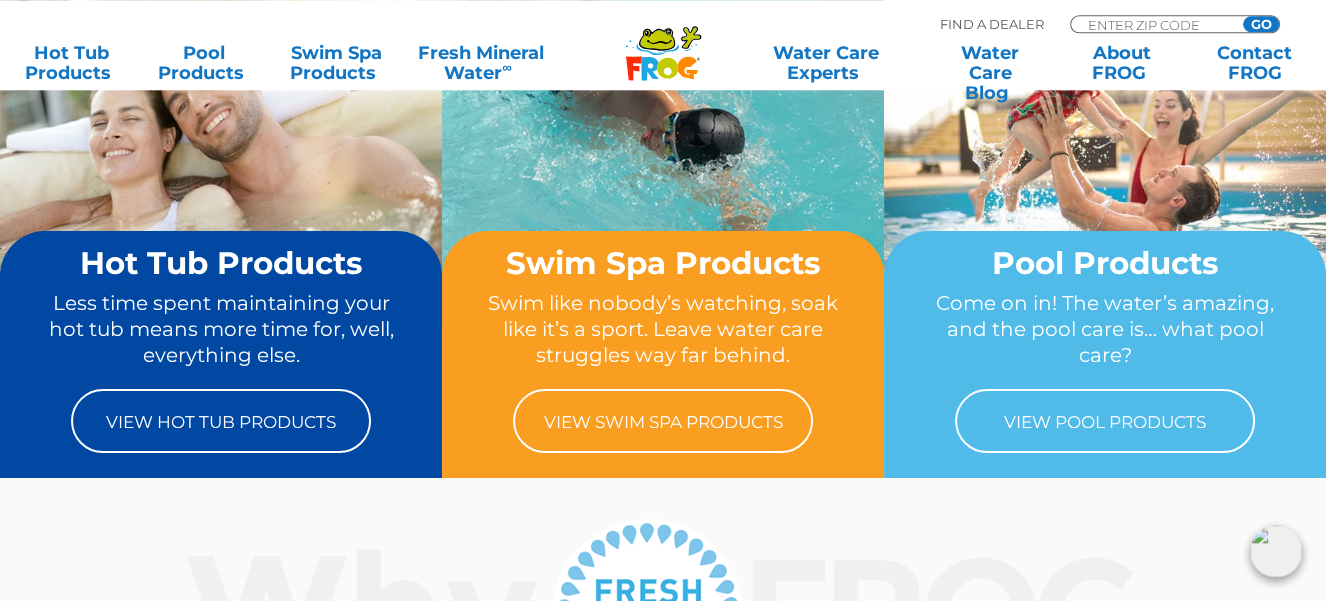 scroll, scrollTop: 215, scrollLeft: 0, axis: vertical 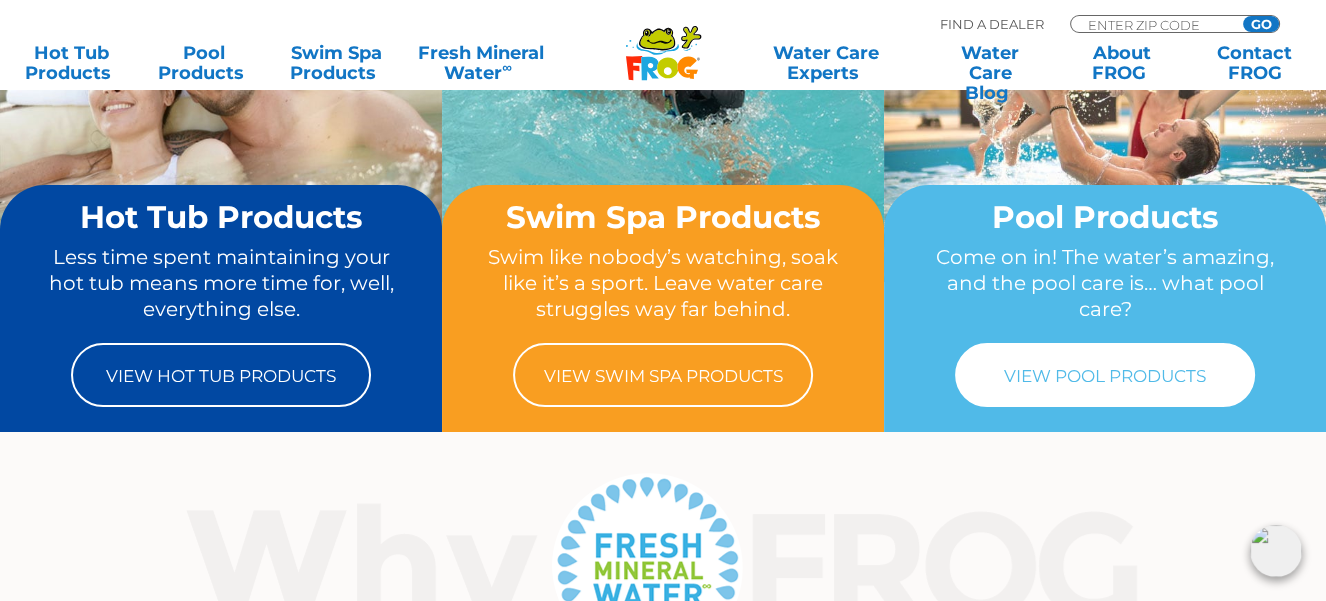 click on "View Pool Products" at bounding box center (1105, 375) 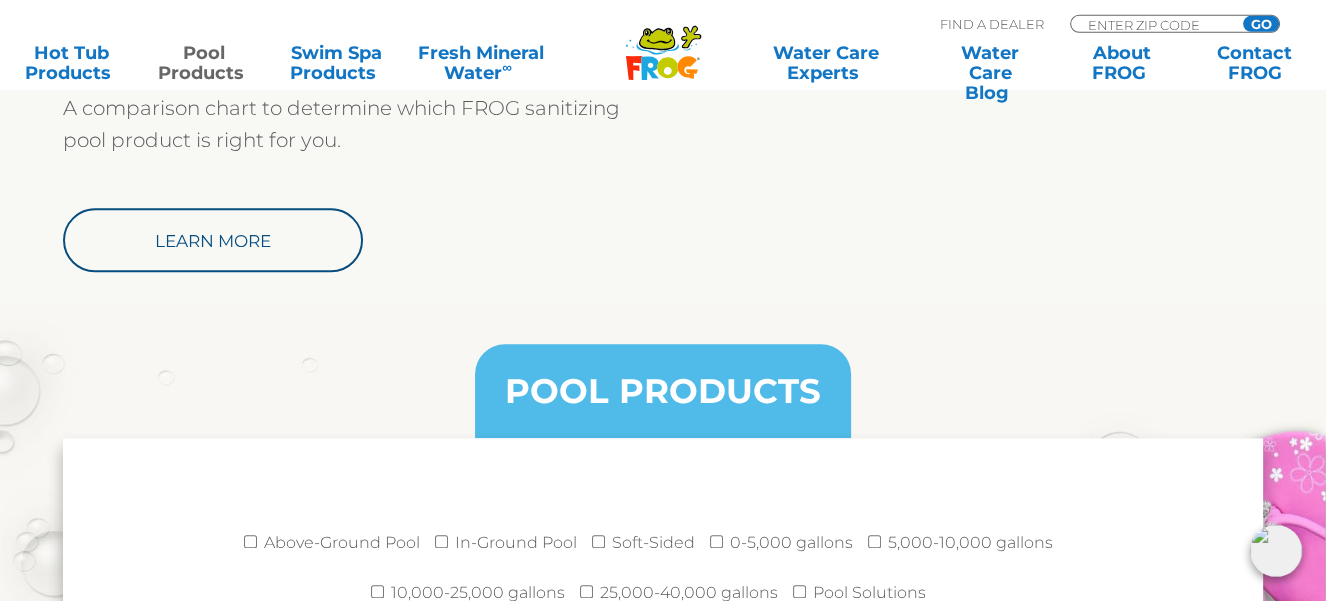 scroll, scrollTop: 2365, scrollLeft: 0, axis: vertical 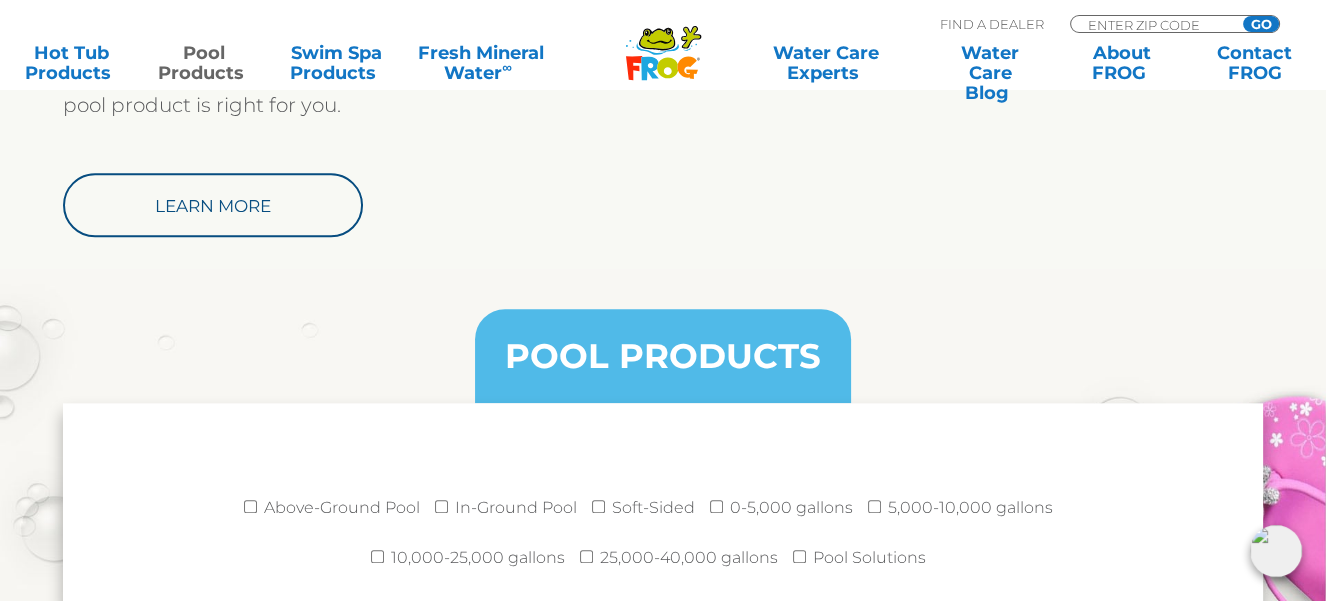 click on "POOL PRODUCTS" at bounding box center [663, 356] 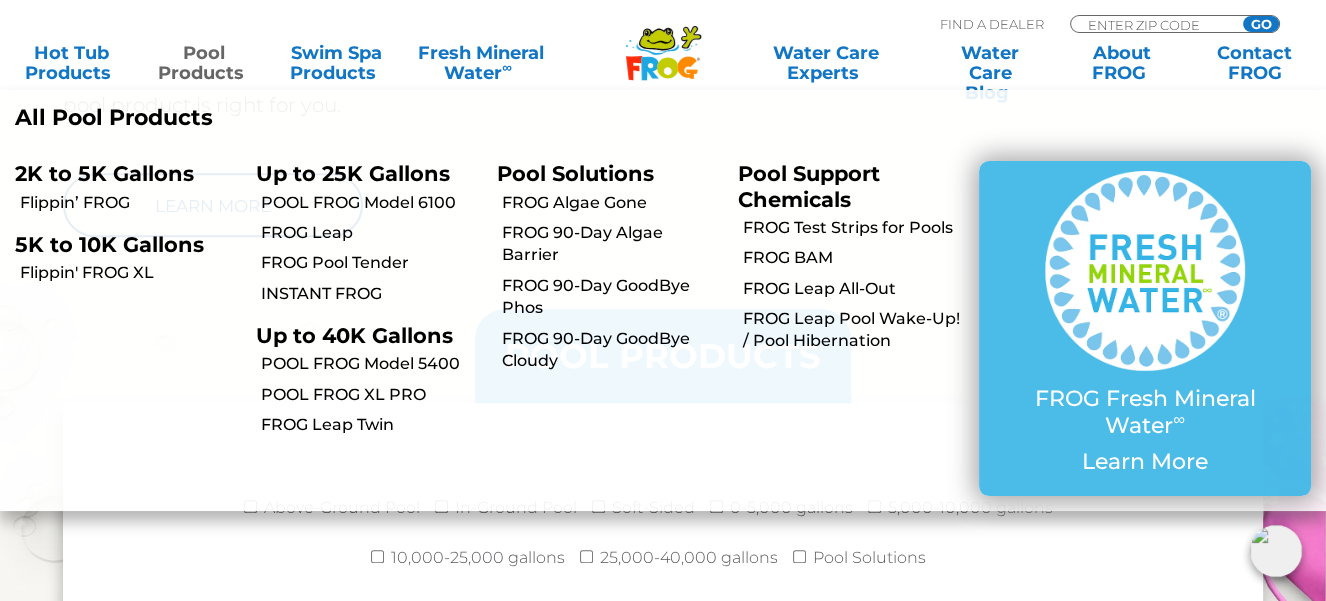 click on "Pool  Products" at bounding box center [203, 63] 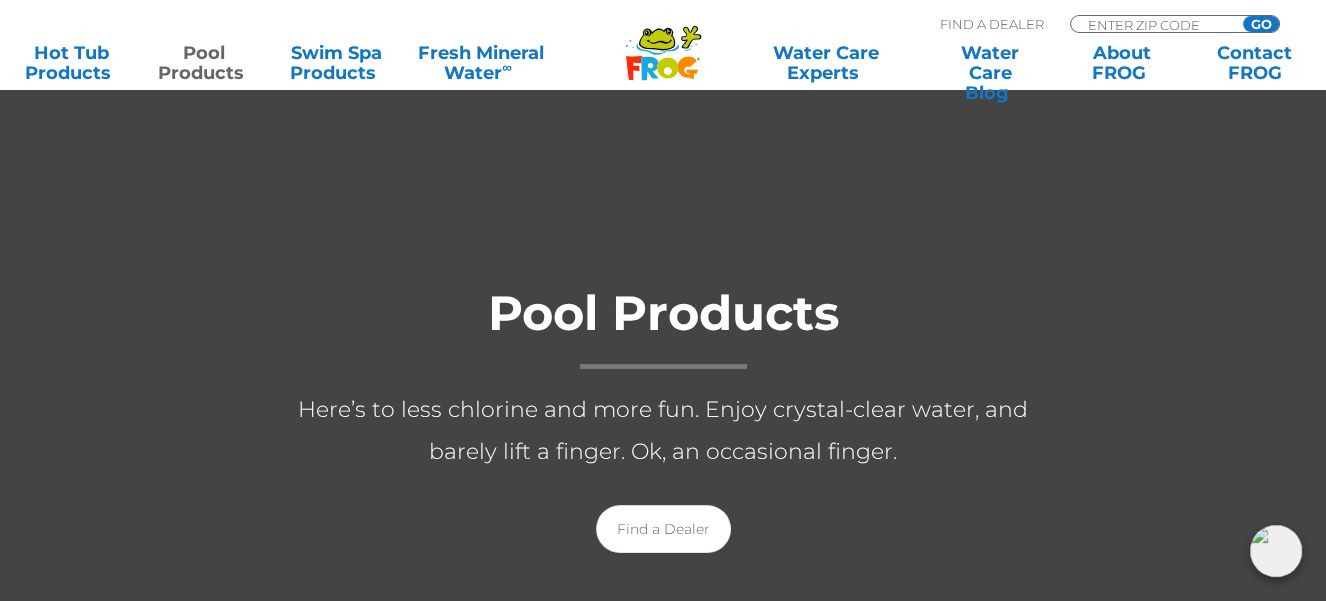 scroll, scrollTop: 322, scrollLeft: 0, axis: vertical 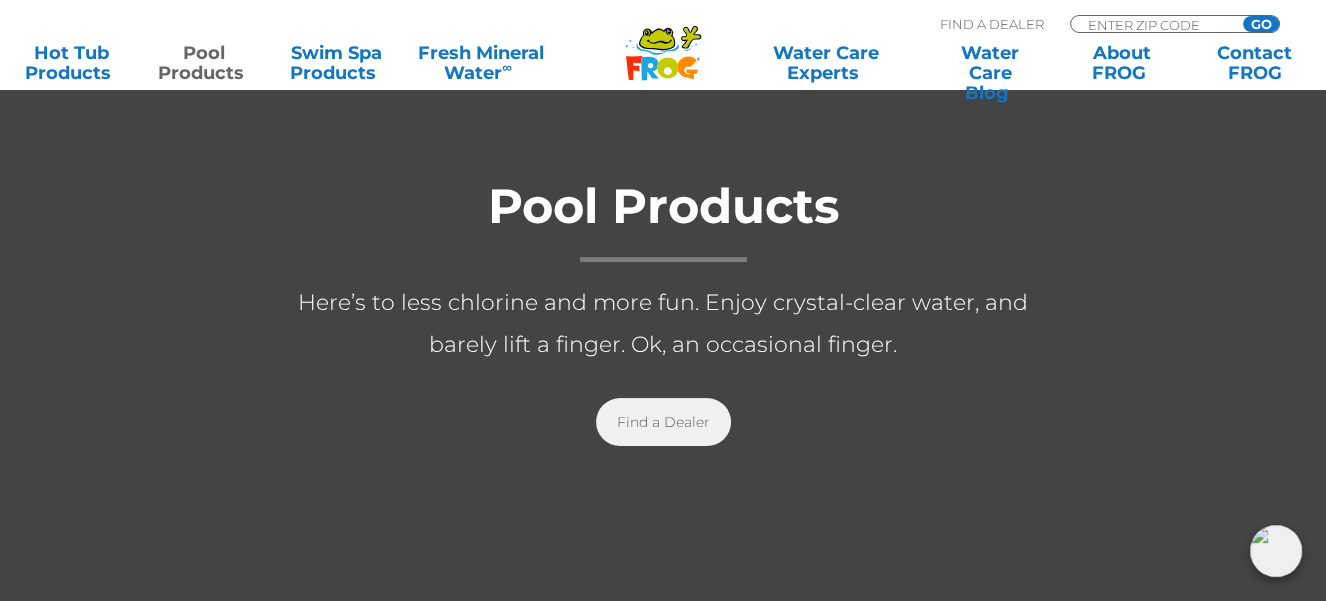 click on "Find a Dealer" at bounding box center [663, 422] 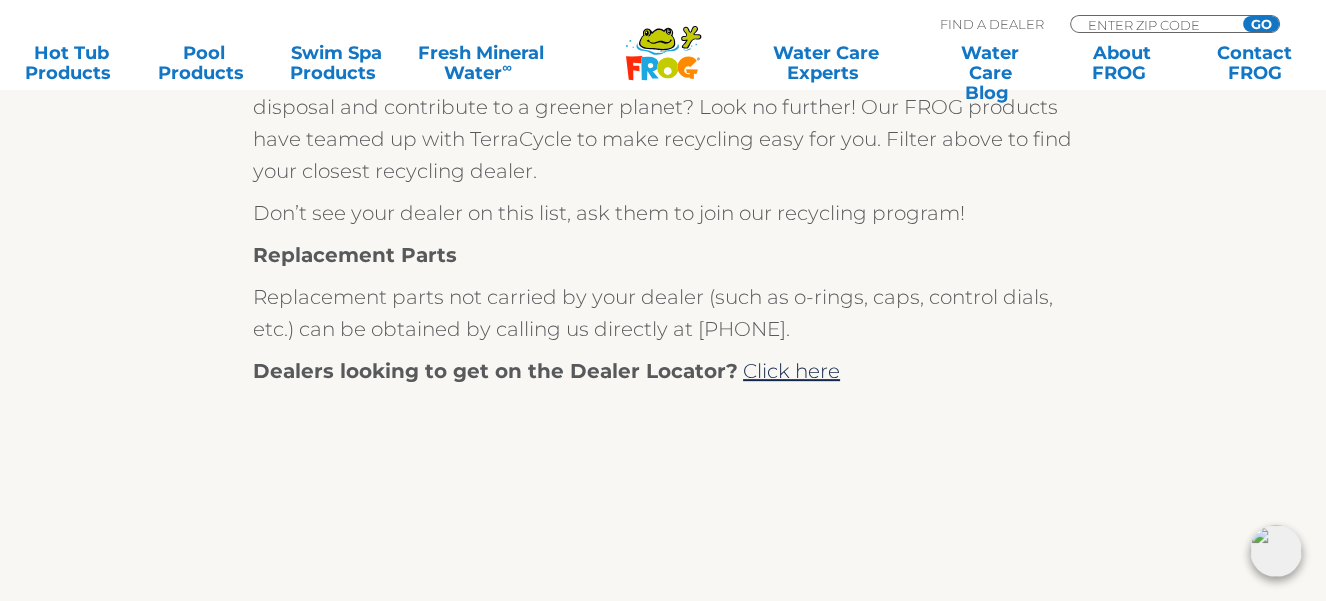 scroll, scrollTop: 729, scrollLeft: 0, axis: vertical 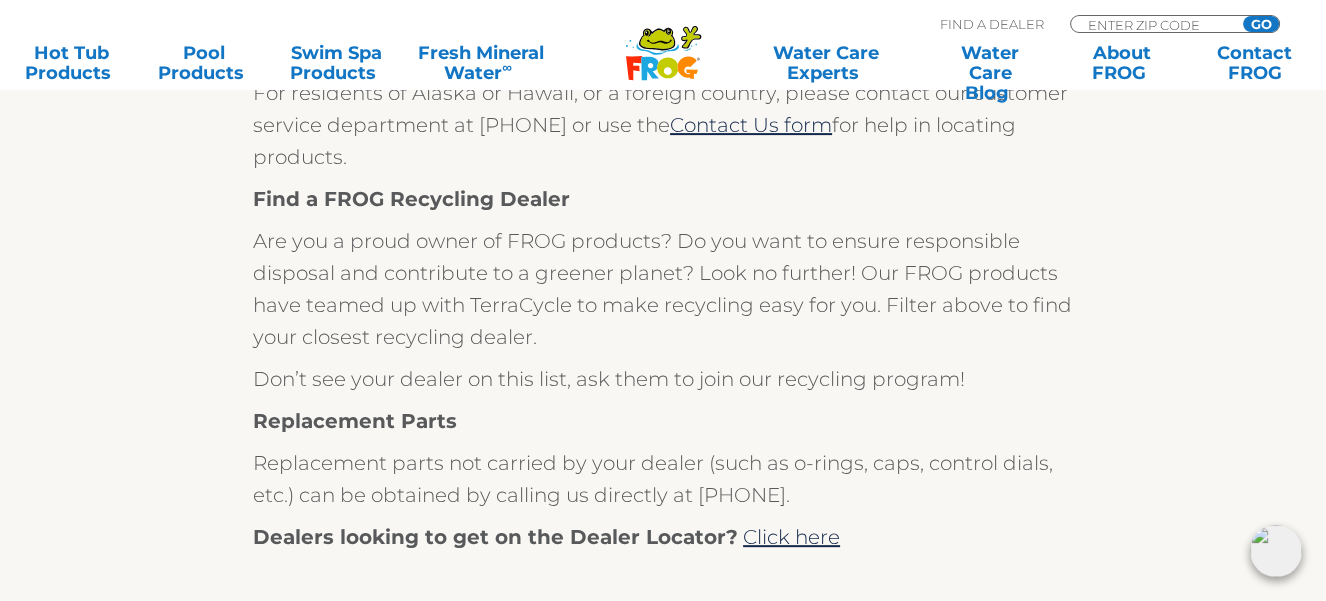 click 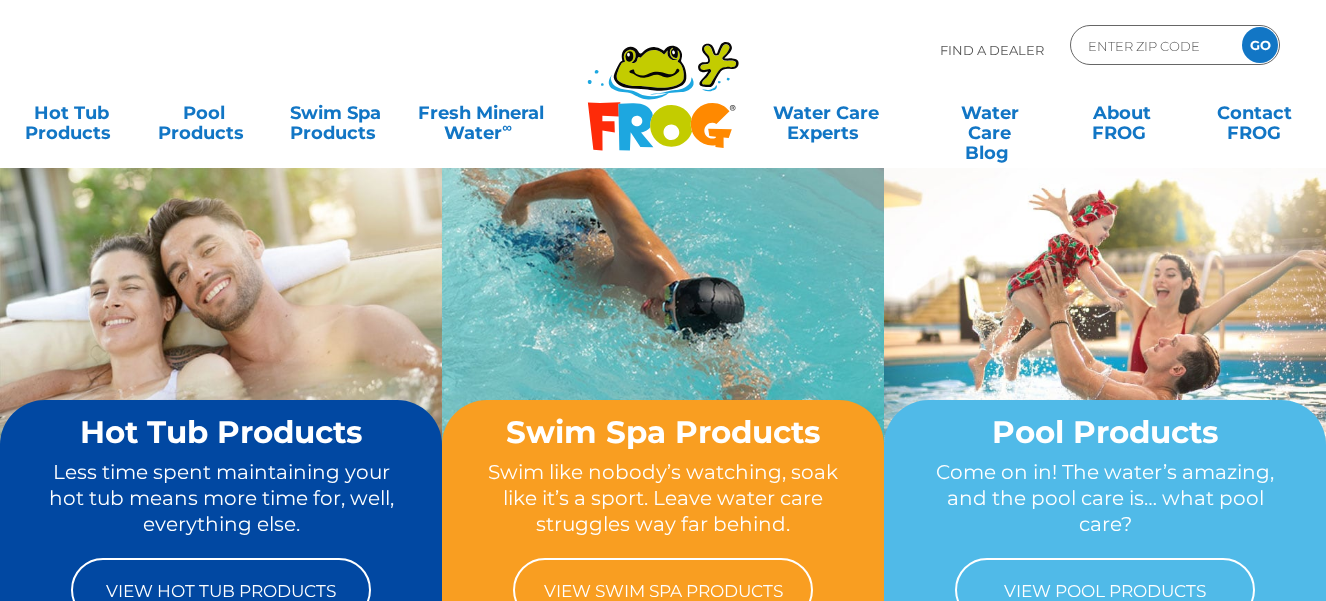 scroll, scrollTop: 0, scrollLeft: 0, axis: both 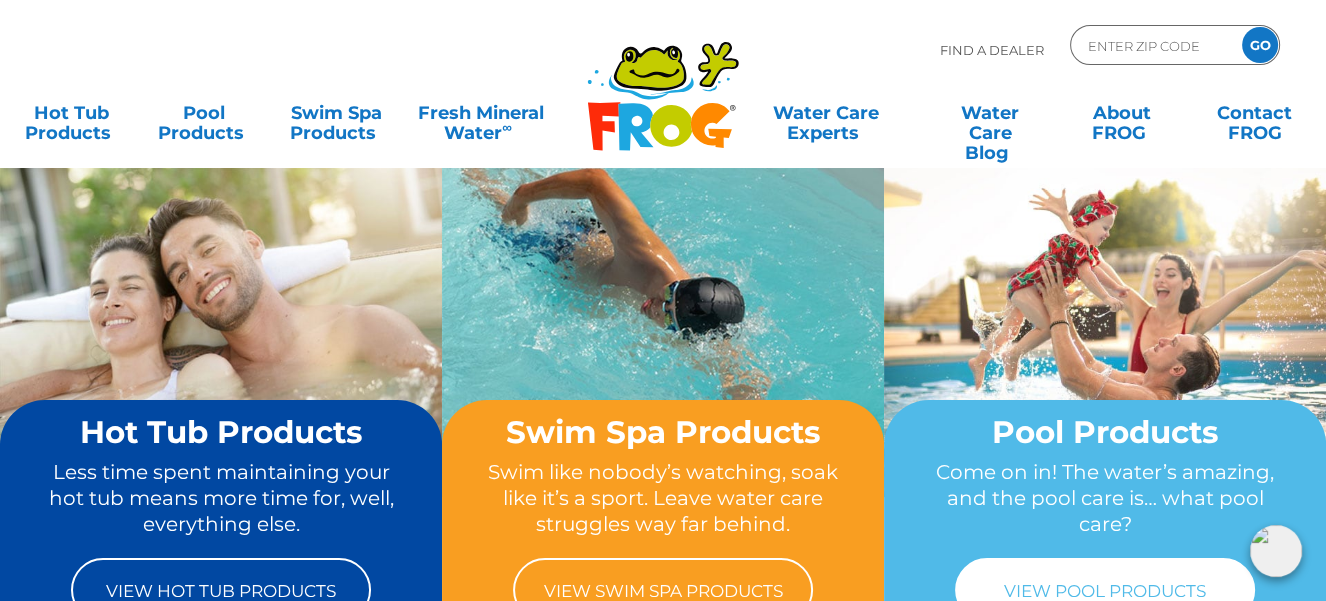 click on "View Pool Products" at bounding box center [1105, 590] 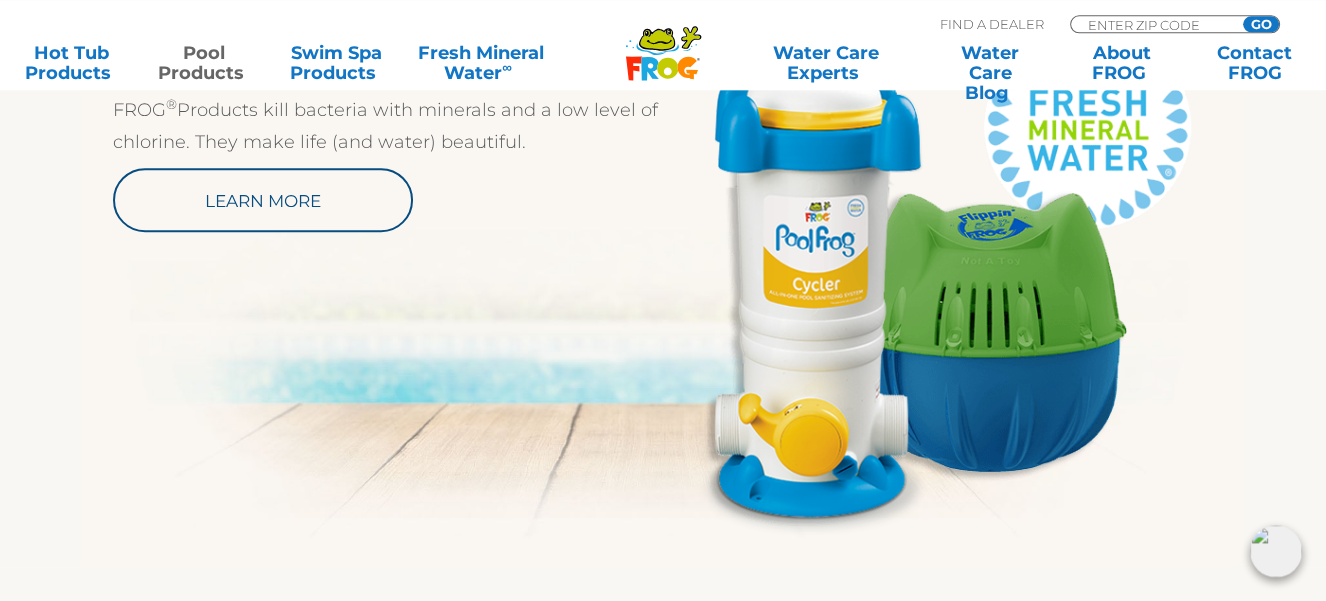 scroll, scrollTop: 1182, scrollLeft: 0, axis: vertical 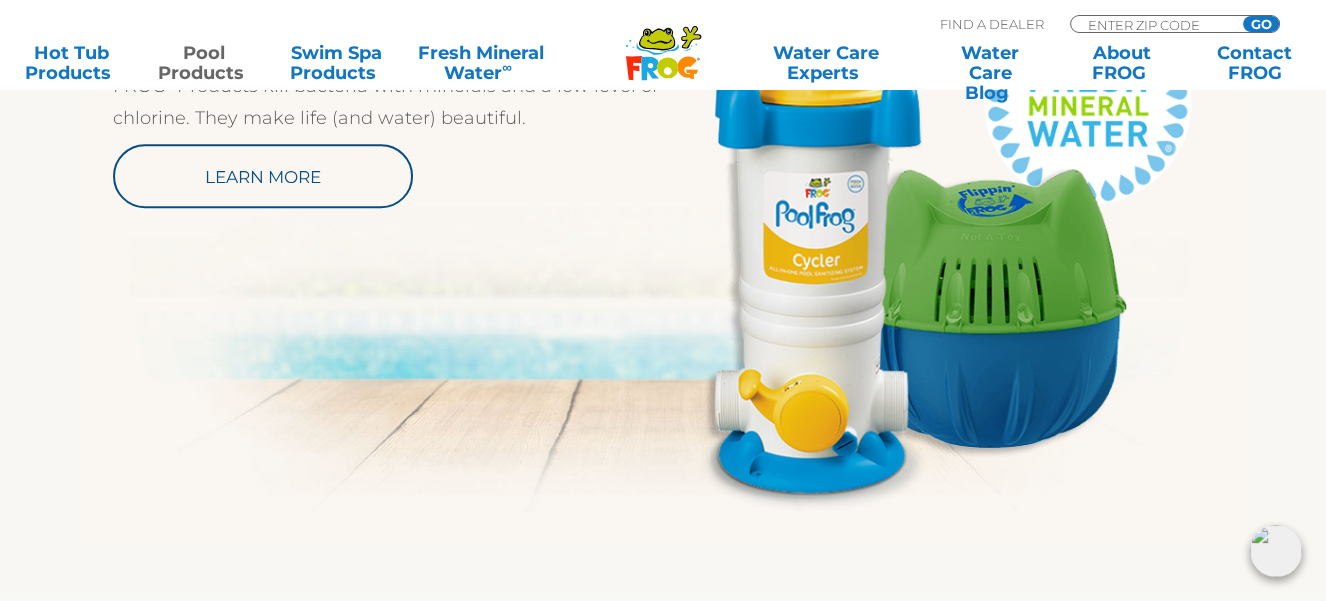 click at bounding box center [938, 252] 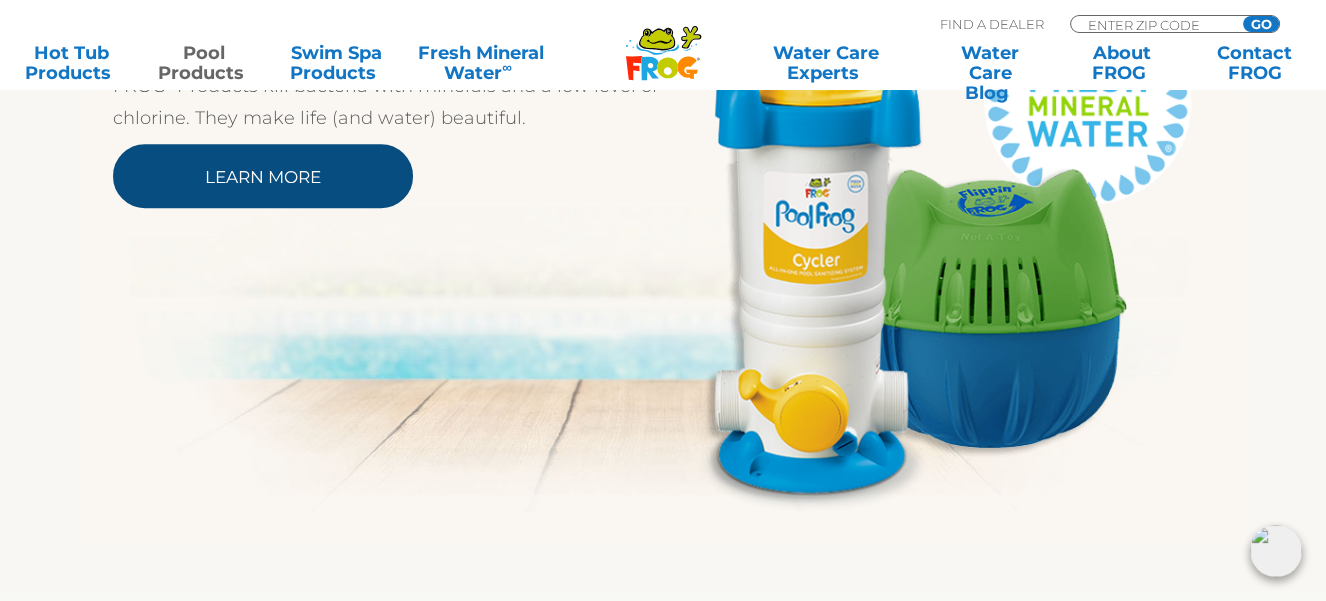 click on "Learn More" at bounding box center [263, 176] 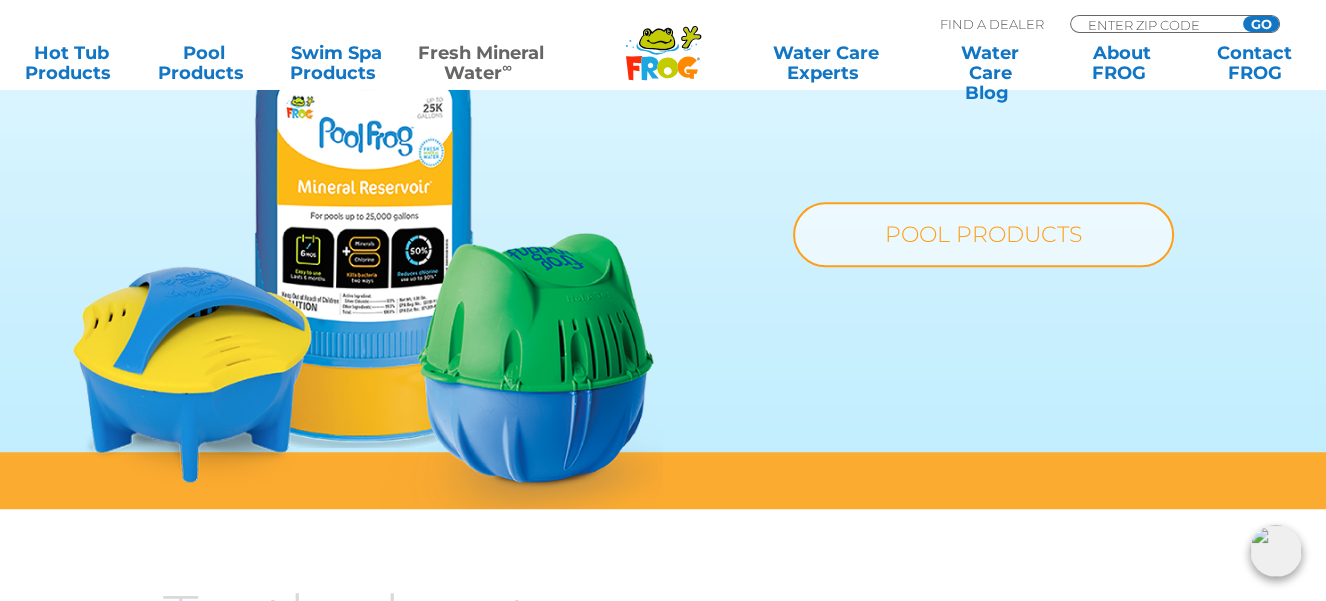 scroll, scrollTop: 1612, scrollLeft: 0, axis: vertical 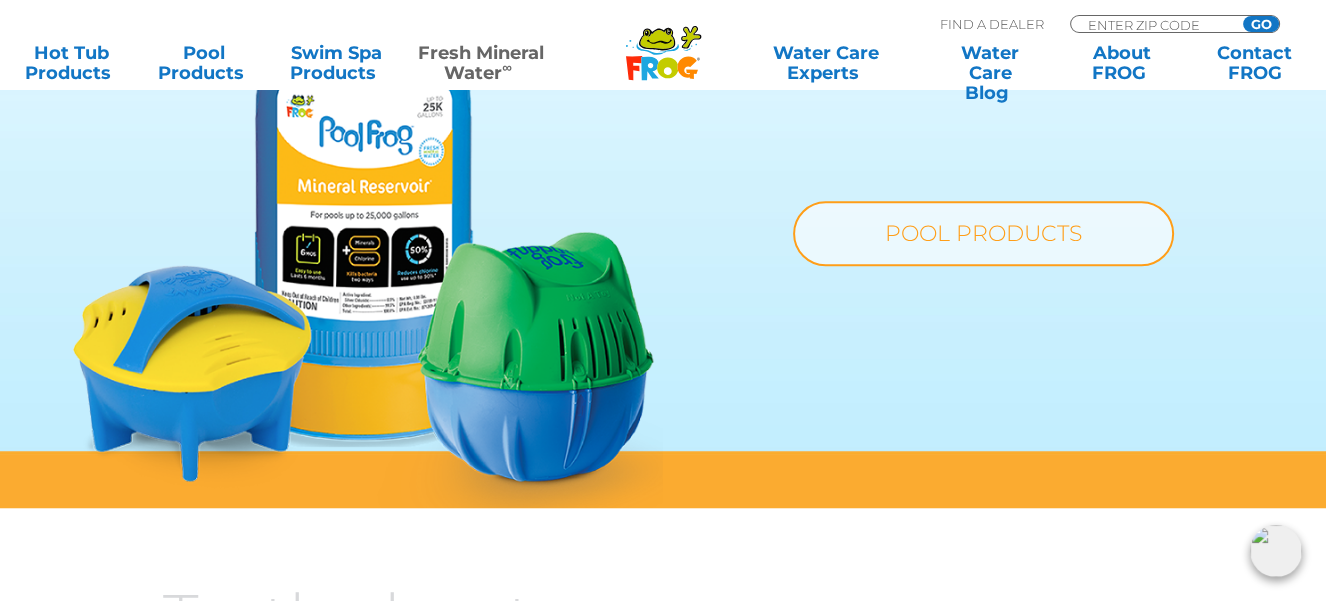click at bounding box center (368, 258) 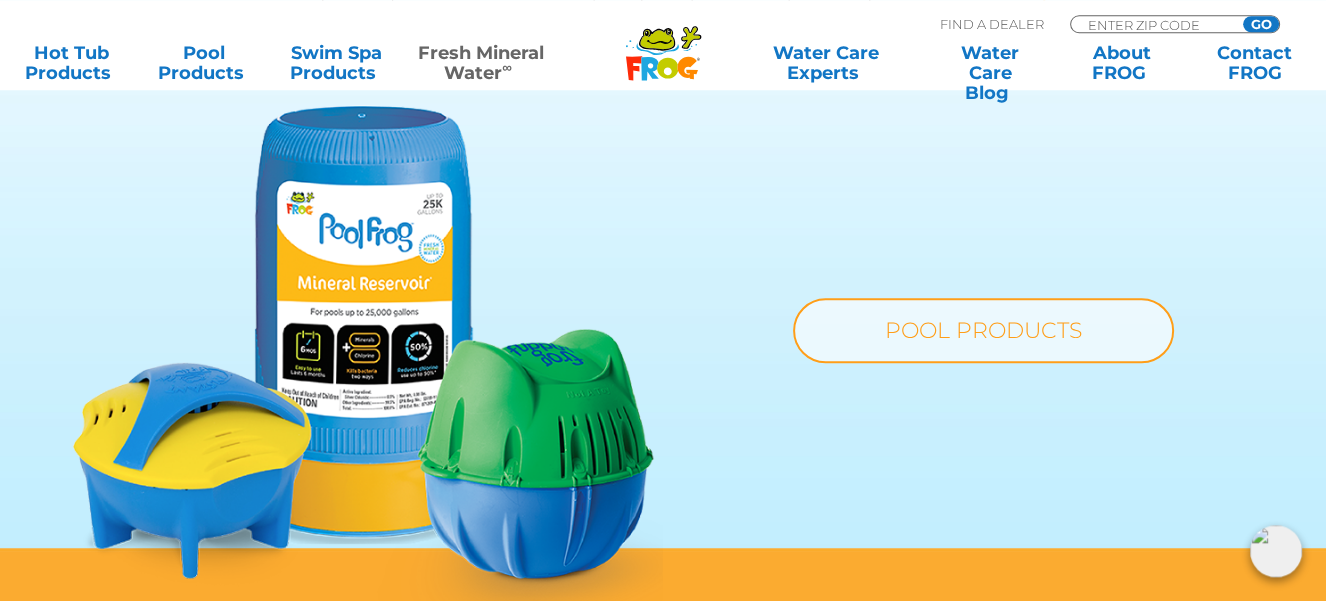 scroll, scrollTop: 1505, scrollLeft: 0, axis: vertical 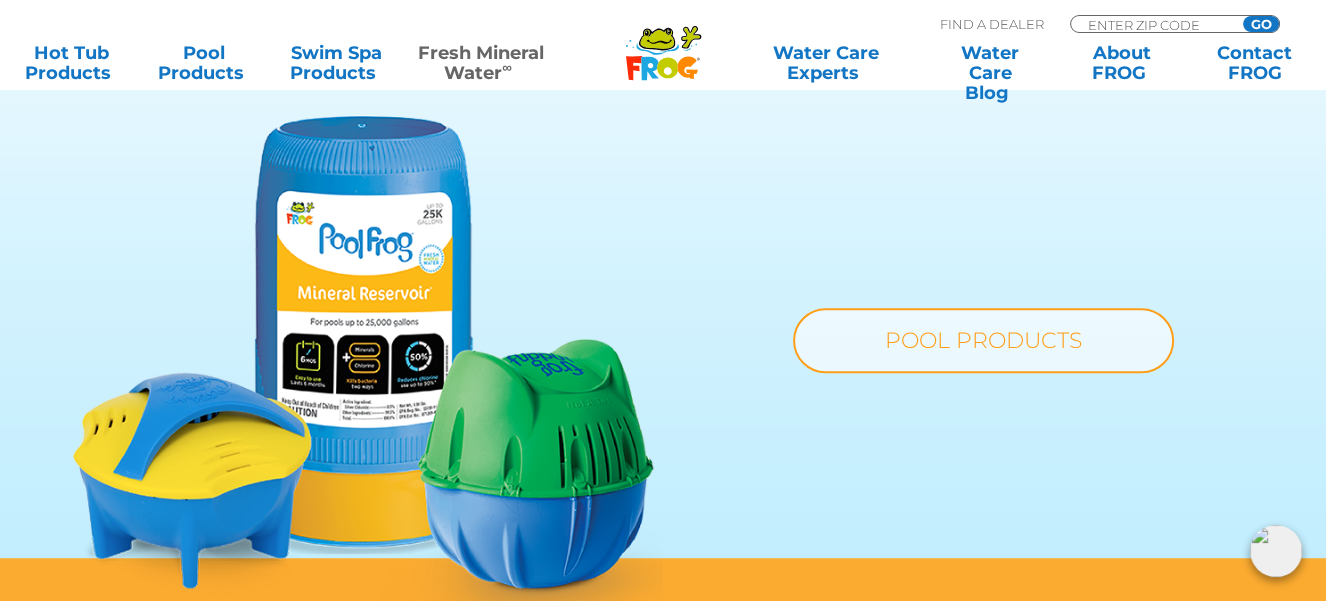click at bounding box center (368, 365) 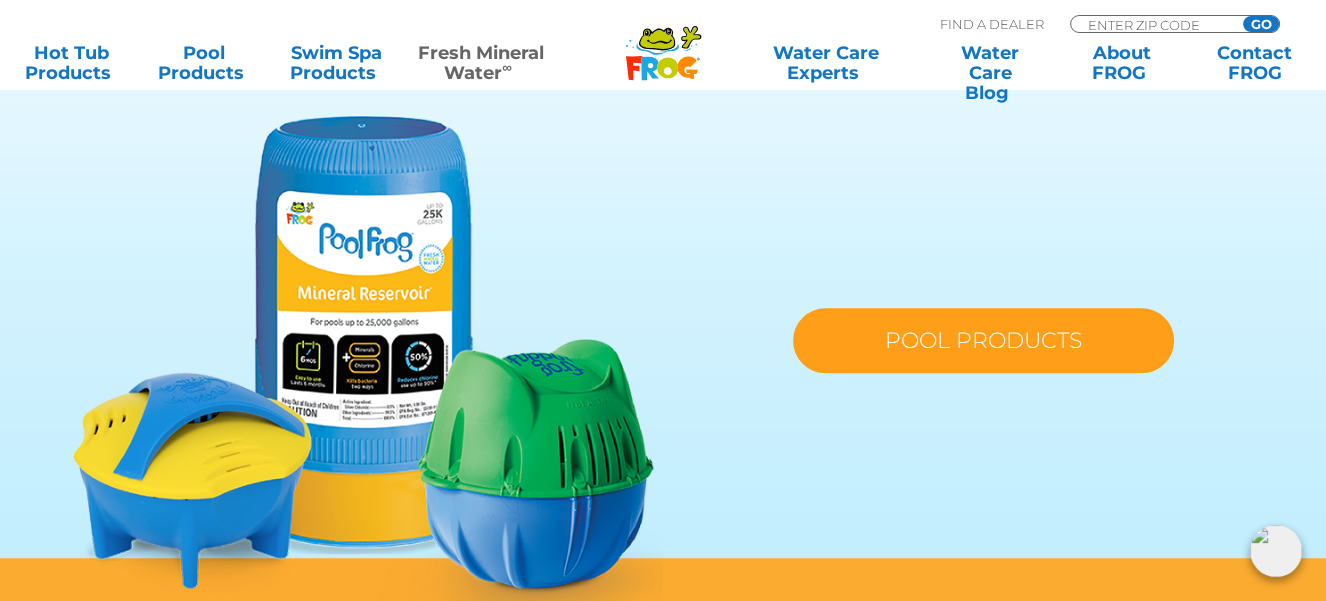 click on "POOL PRODUCTS" at bounding box center [983, 340] 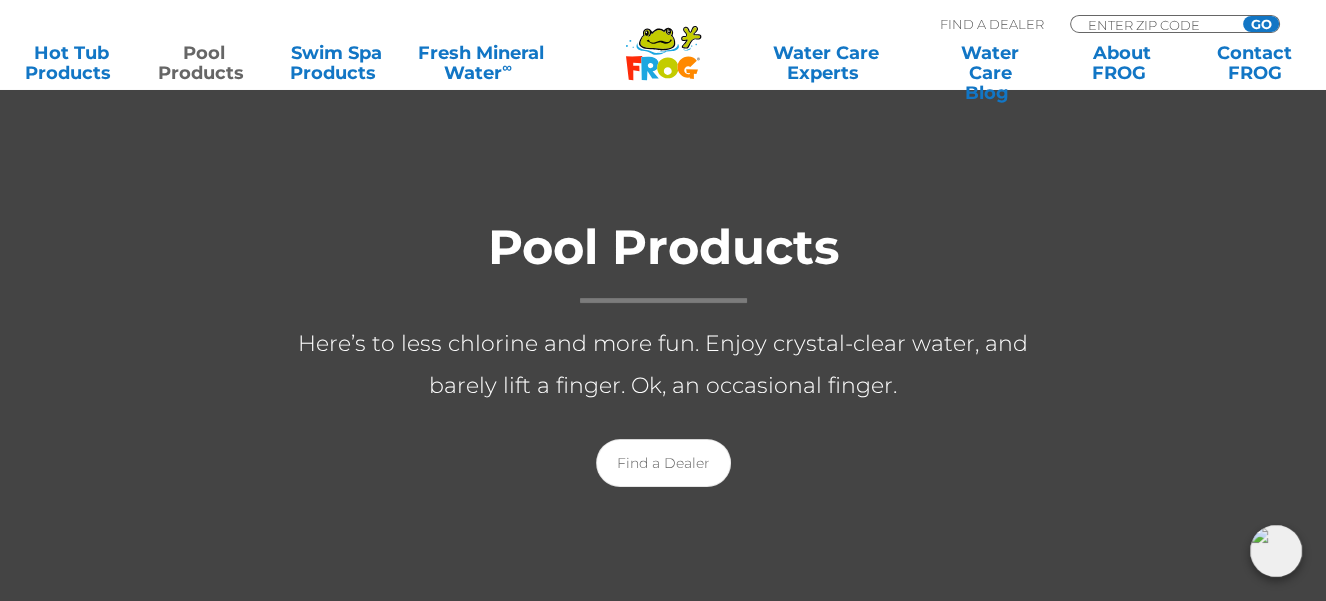 scroll, scrollTop: 322, scrollLeft: 0, axis: vertical 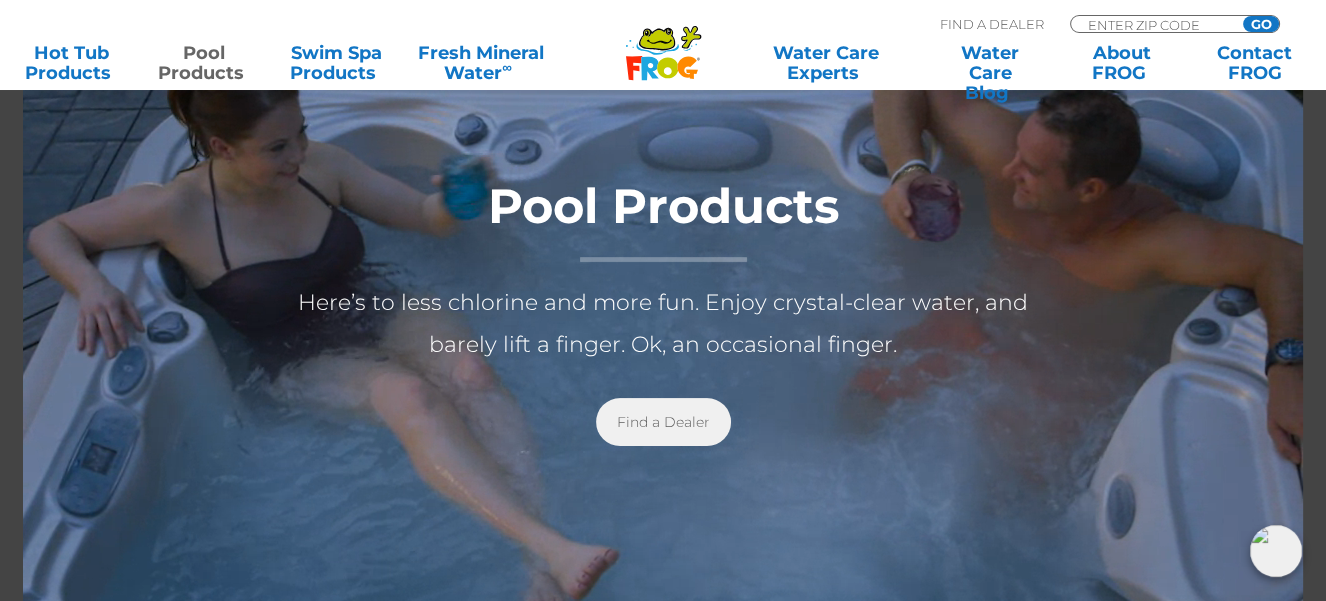 click on "Find a Dealer" at bounding box center [663, 422] 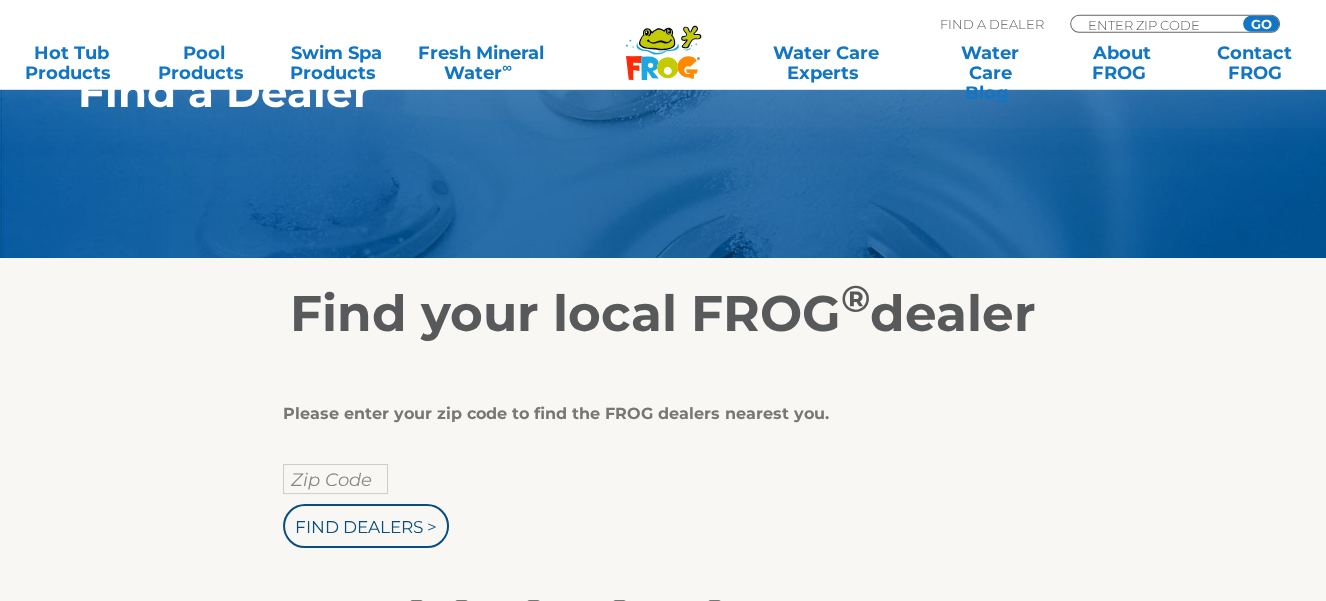 scroll, scrollTop: 215, scrollLeft: 0, axis: vertical 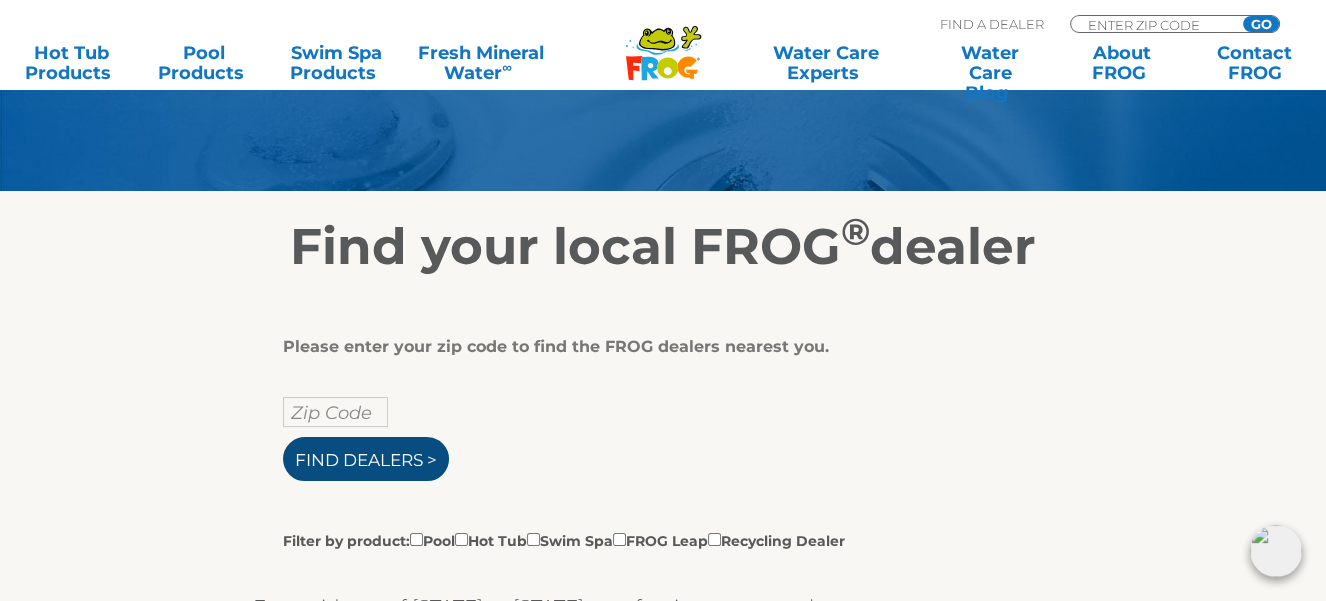click on "Find Dealers >" at bounding box center (366, 459) 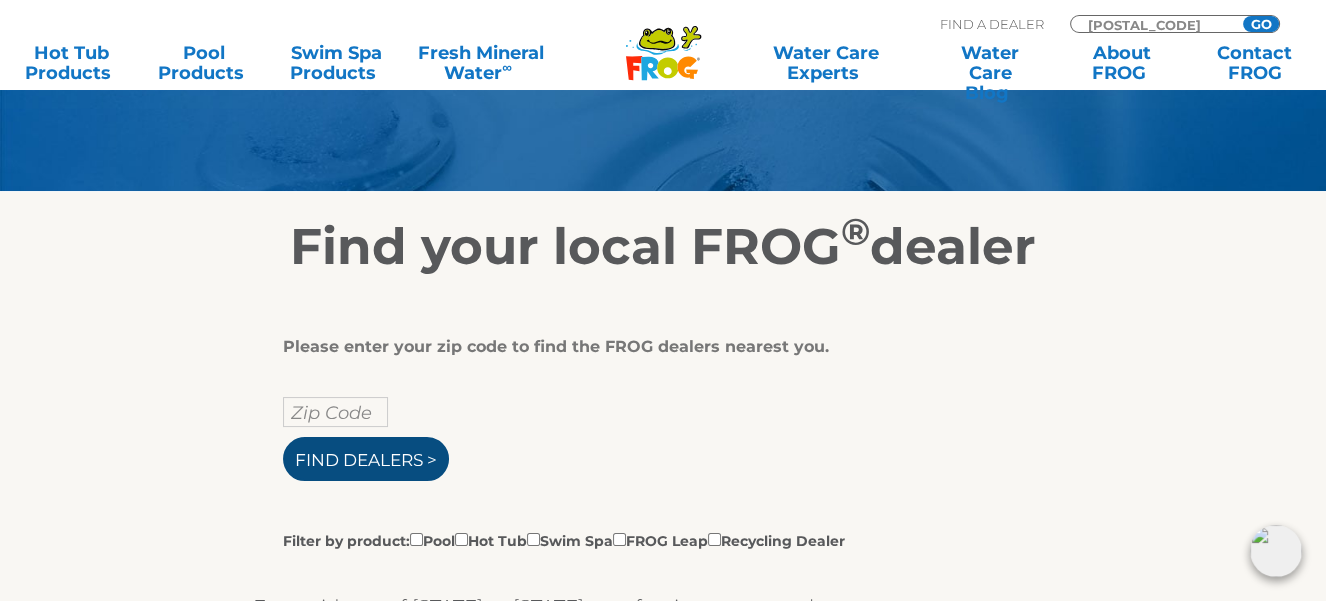 type on "[POSTAL_CODE]" 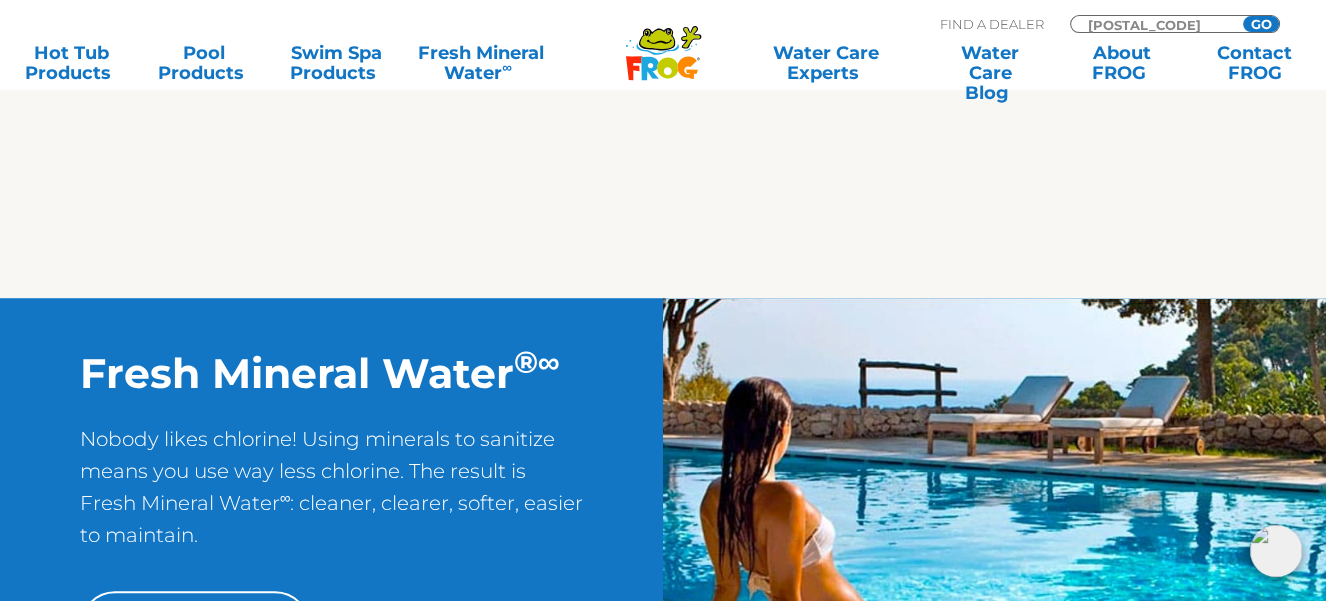 scroll, scrollTop: 1397, scrollLeft: 0, axis: vertical 